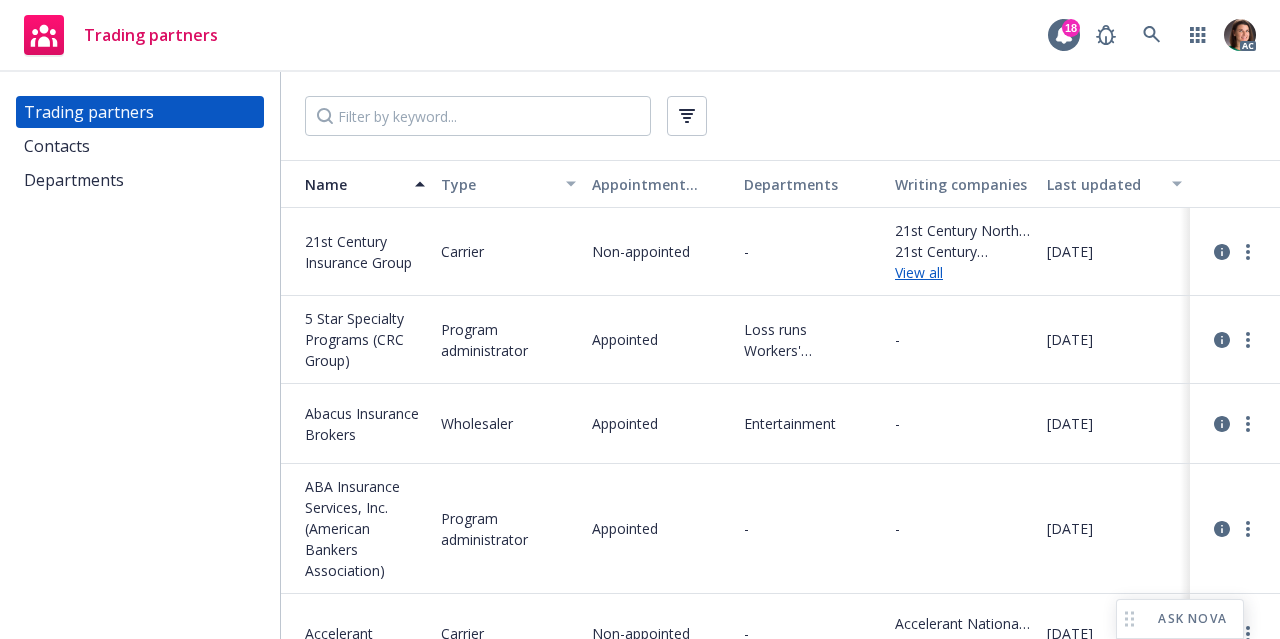 scroll, scrollTop: 0, scrollLeft: 0, axis: both 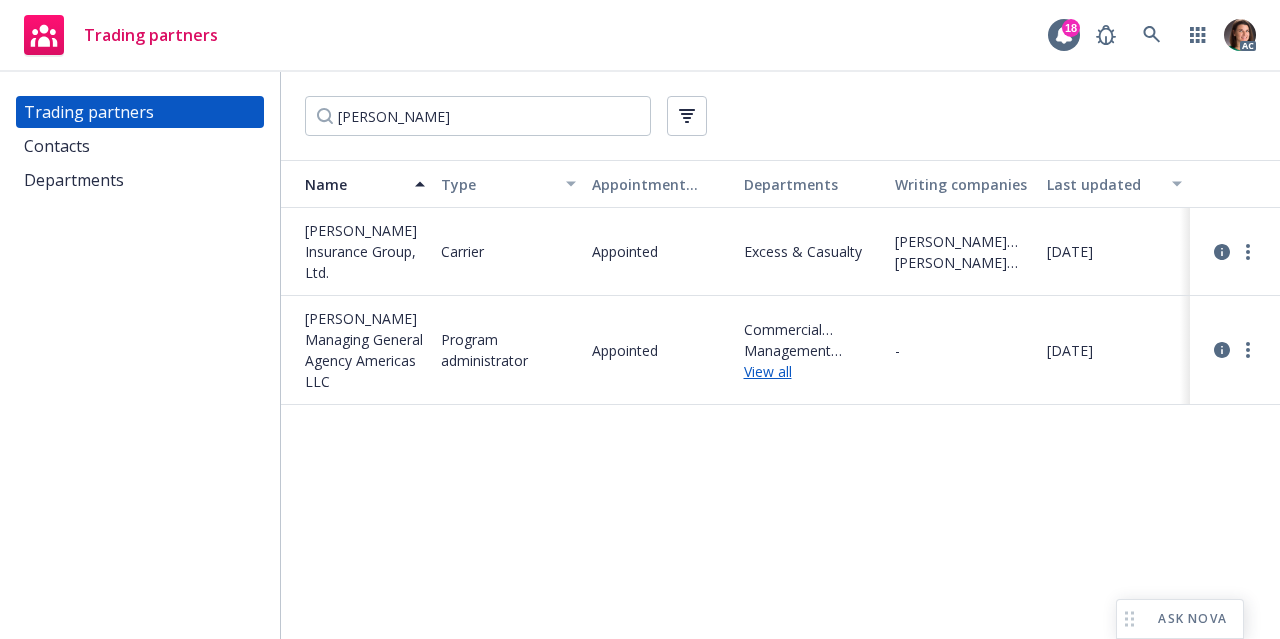 type on "[PERSON_NAME]" 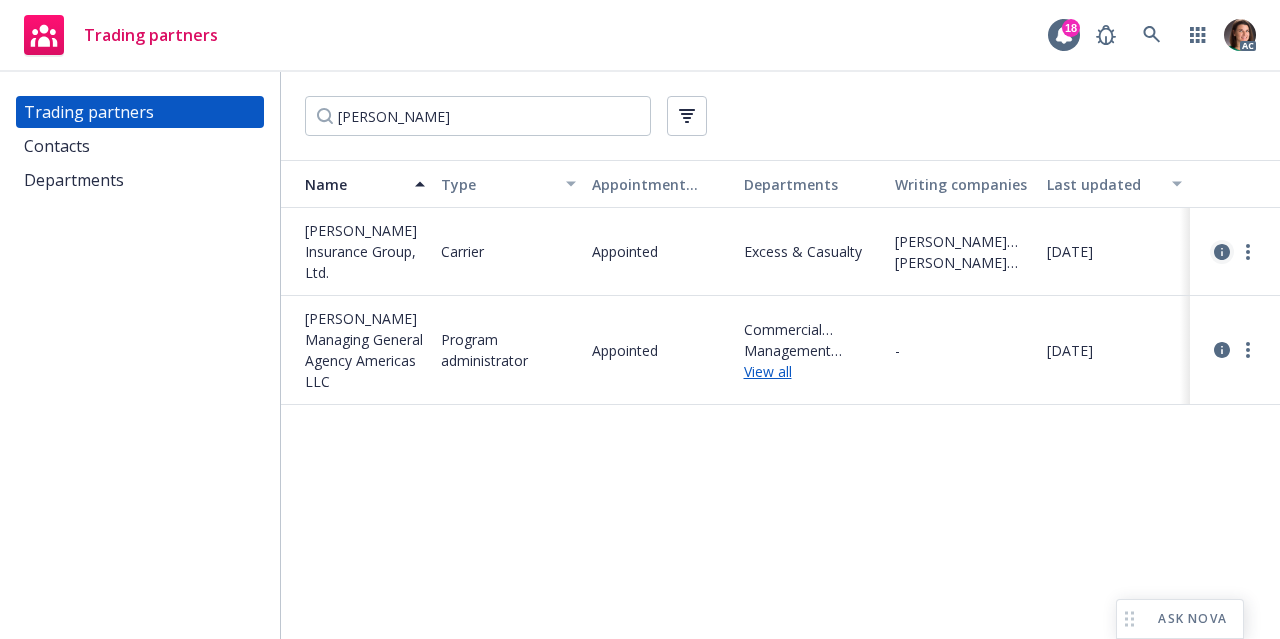 click 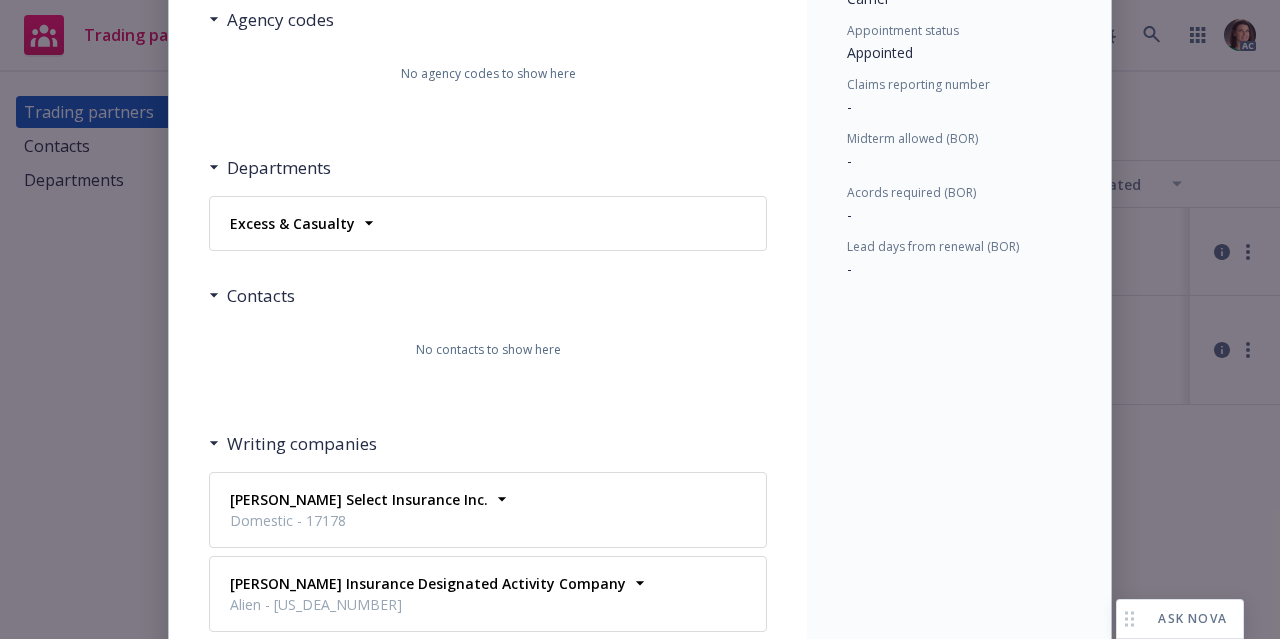 scroll, scrollTop: 431, scrollLeft: 0, axis: vertical 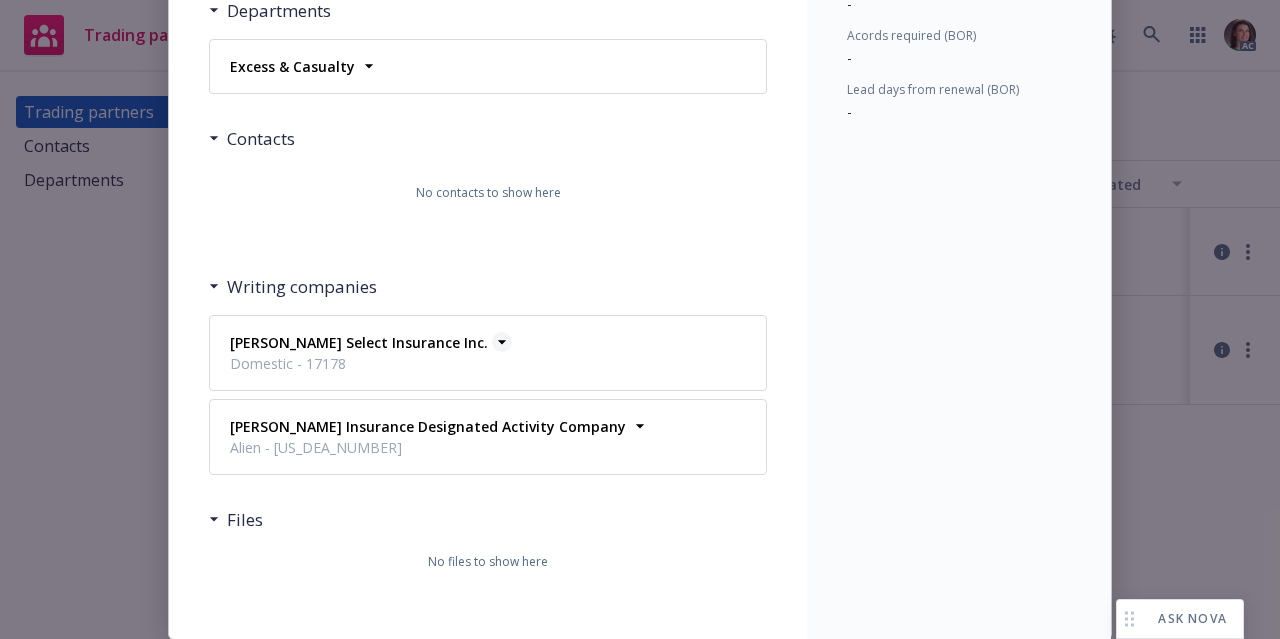 click on "[PERSON_NAME] Select Insurance Inc." at bounding box center (359, 342) 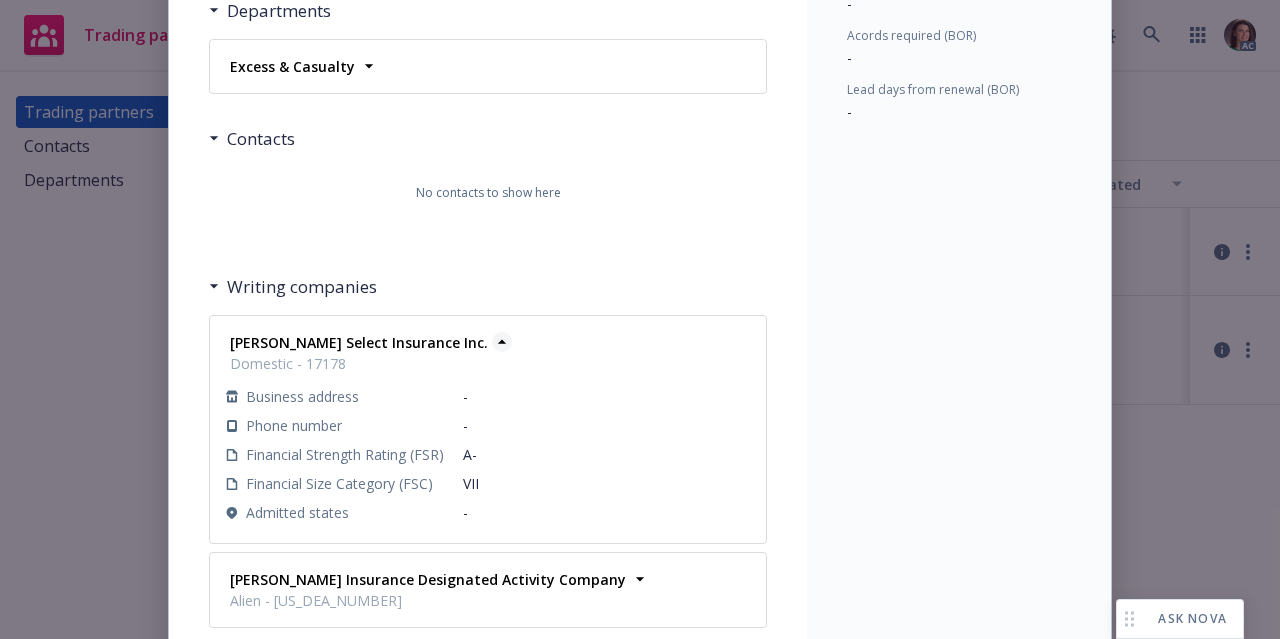 click on "[PERSON_NAME] Select Insurance Inc." at bounding box center (359, 342) 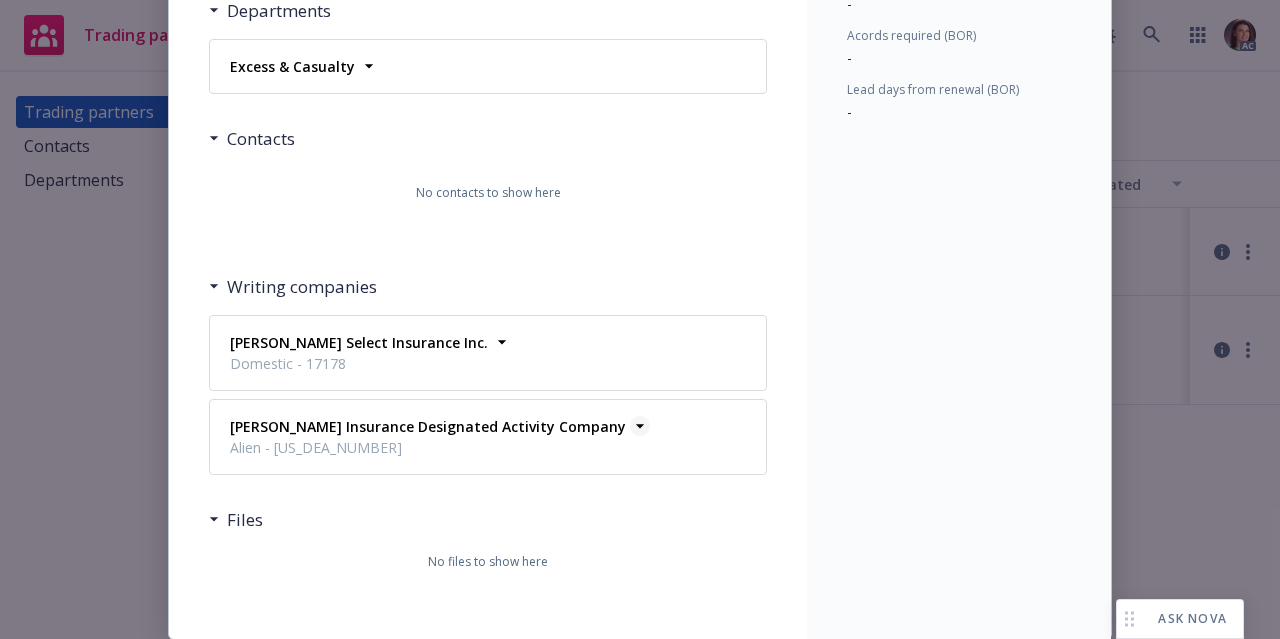 click on "[PERSON_NAME] Insurance Designated Activity Company" at bounding box center [428, 426] 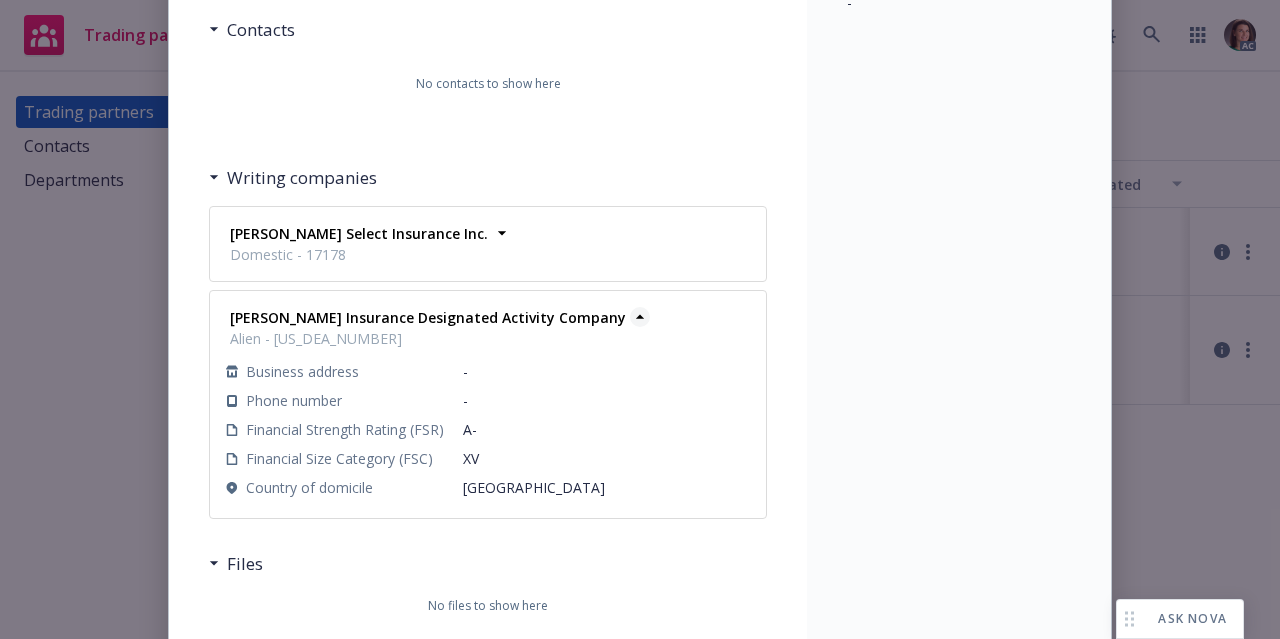 scroll, scrollTop: 539, scrollLeft: 0, axis: vertical 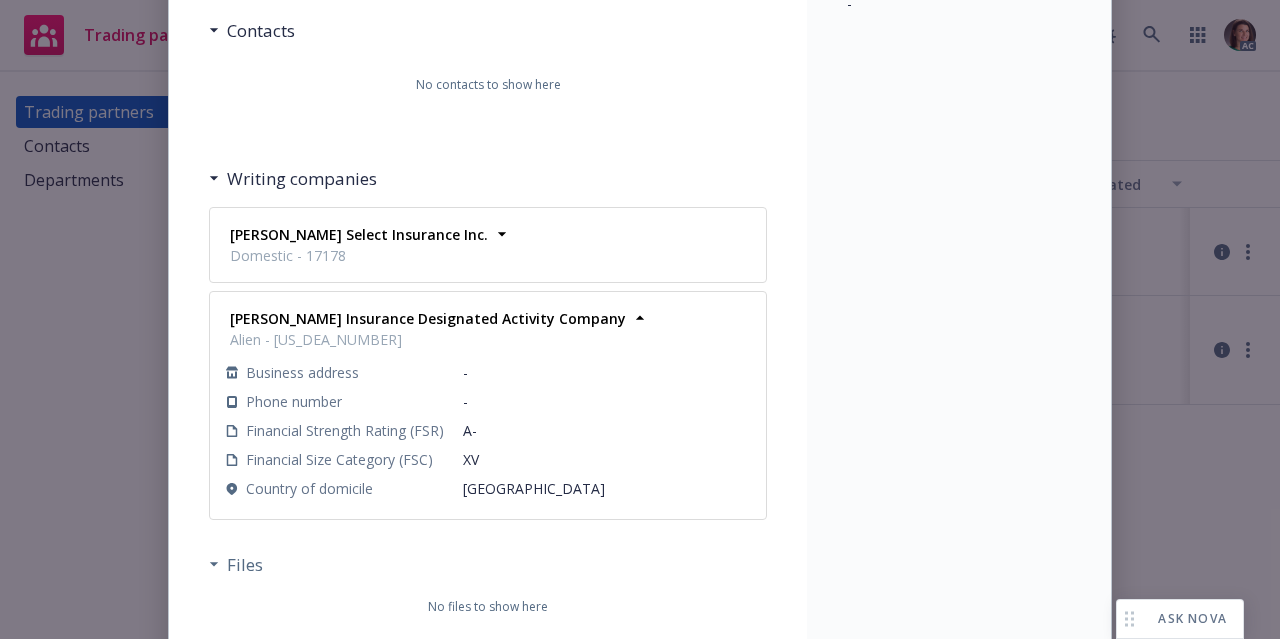 click on "Files" at bounding box center [488, 565] 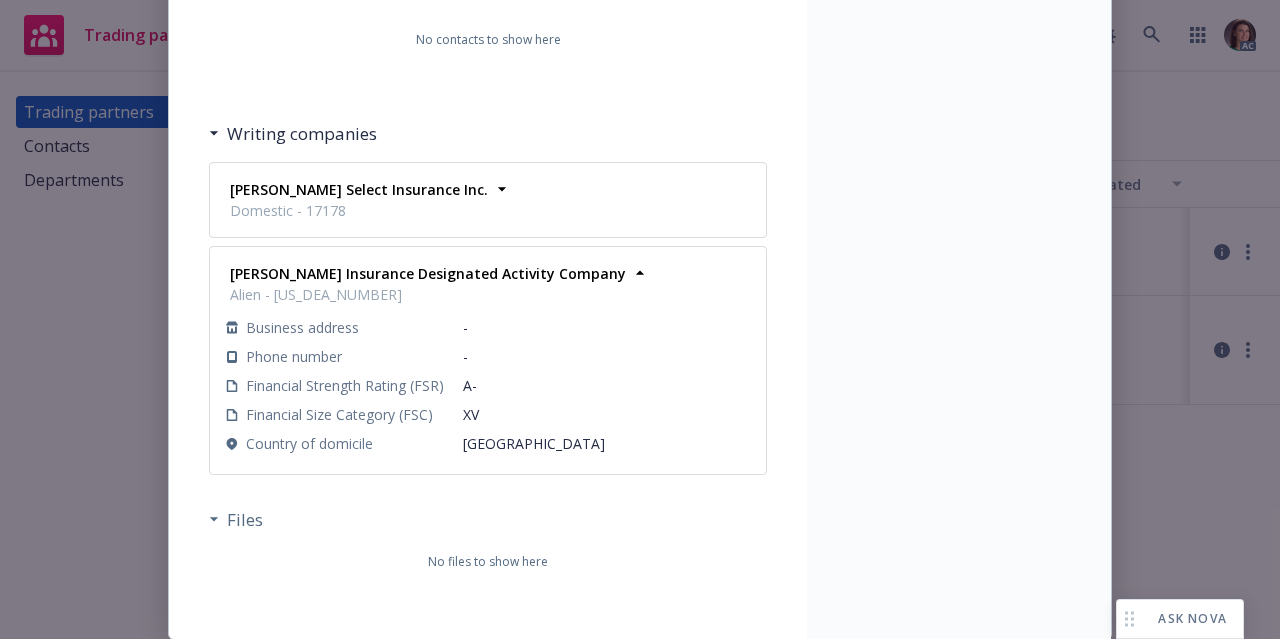 click on "Files" at bounding box center [488, 520] 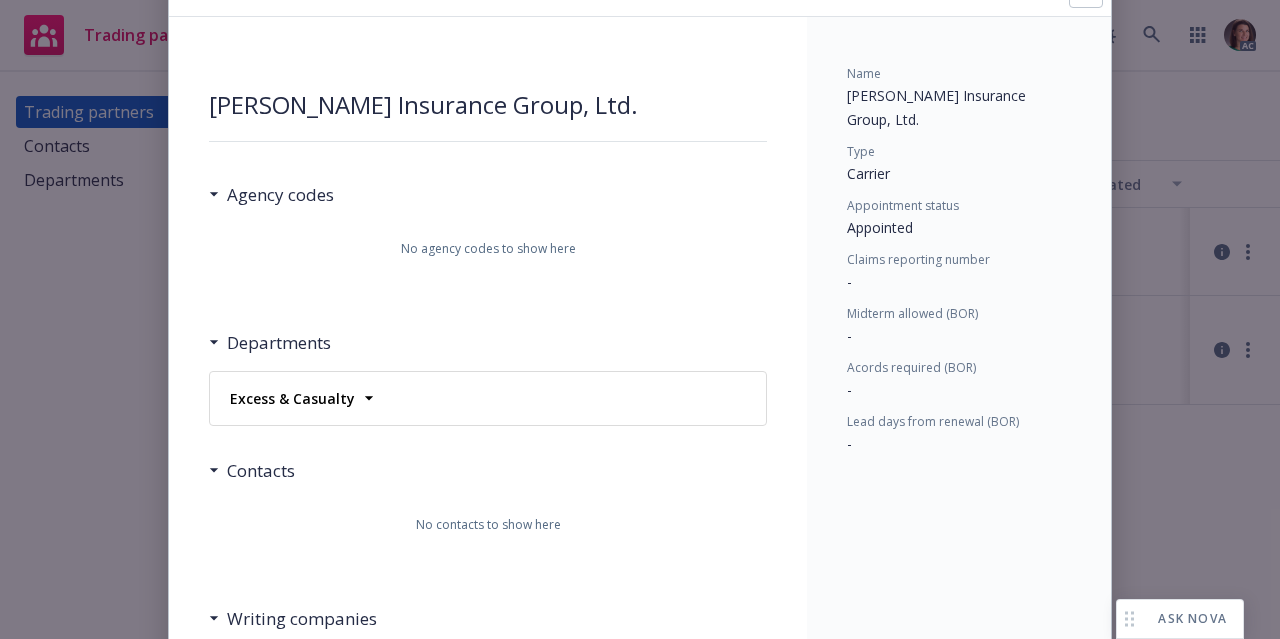 scroll, scrollTop: 0, scrollLeft: 0, axis: both 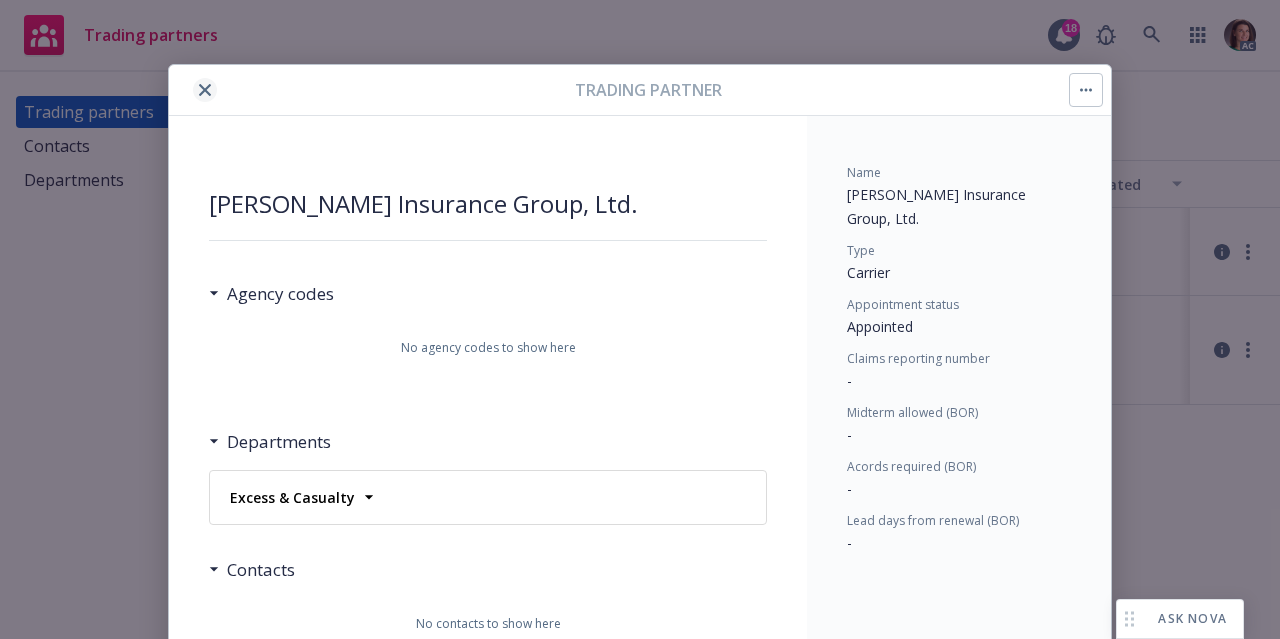 click 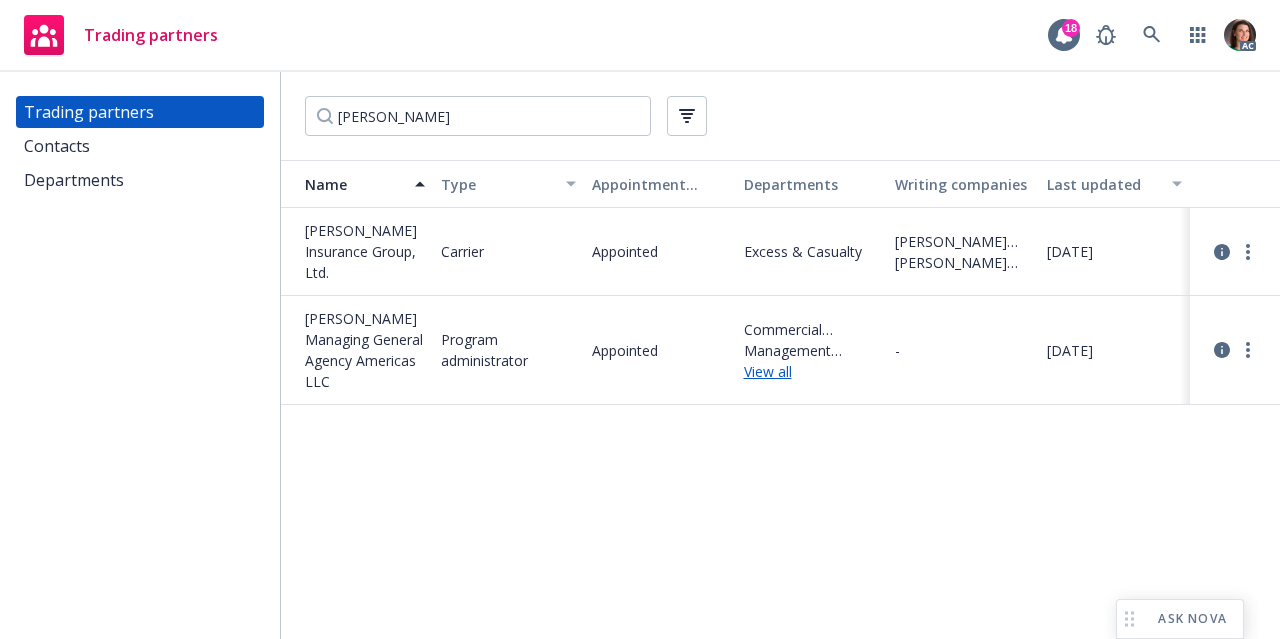 click at bounding box center [1235, 350] 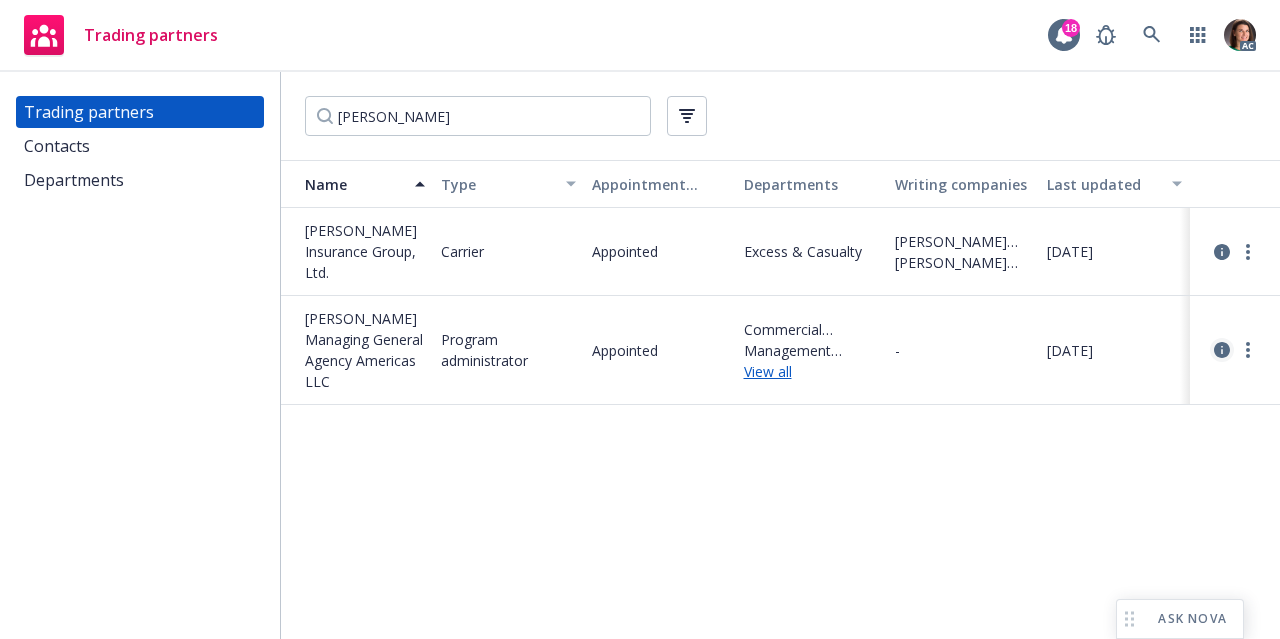 click at bounding box center [1222, 350] 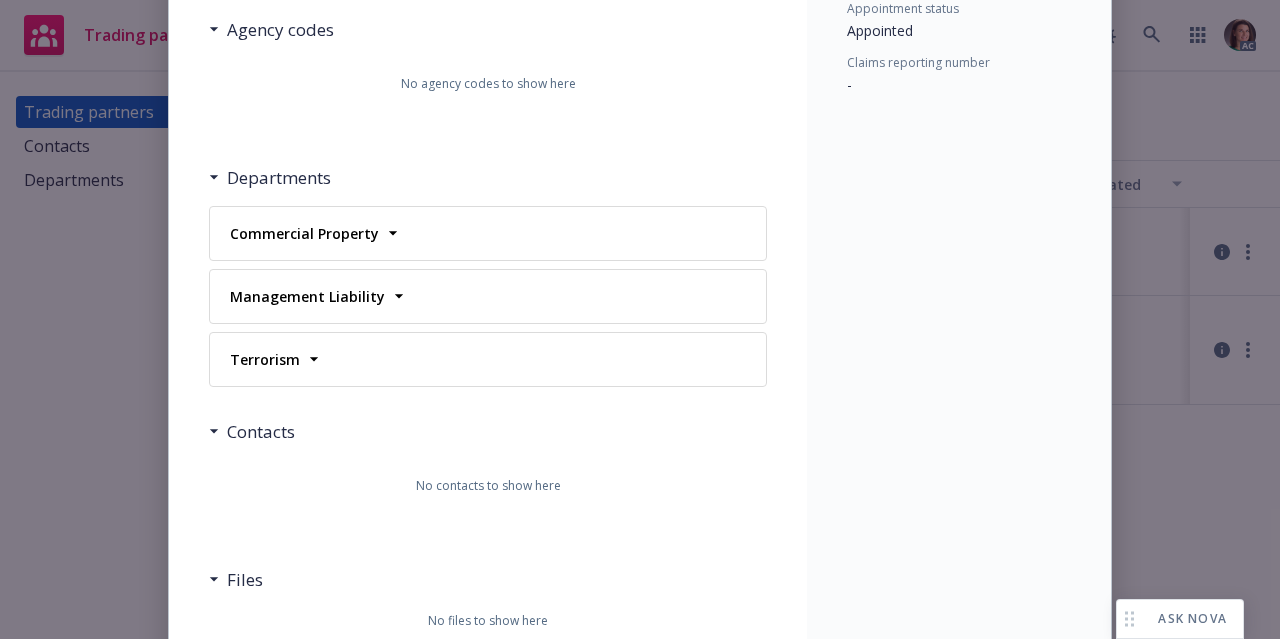 scroll, scrollTop: 324, scrollLeft: 0, axis: vertical 